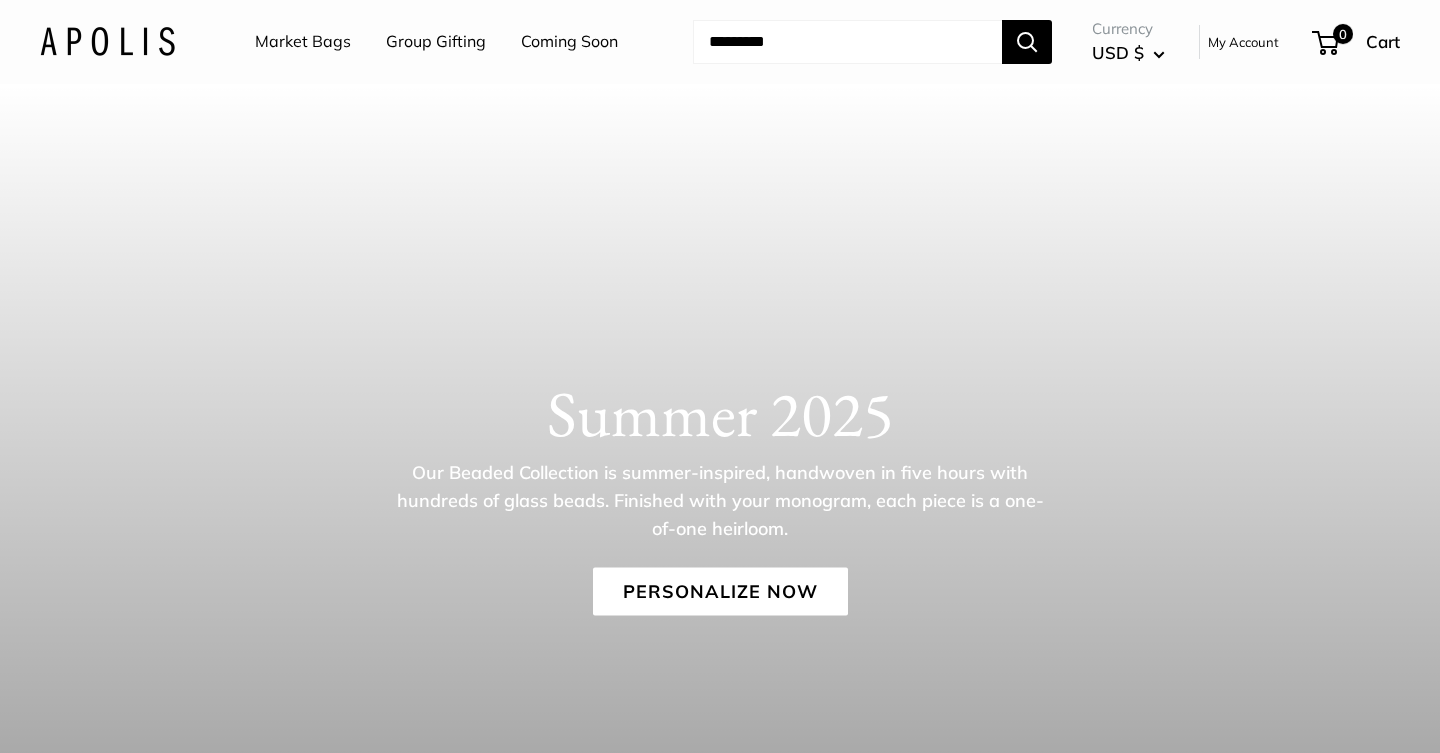 scroll, scrollTop: 0, scrollLeft: 0, axis: both 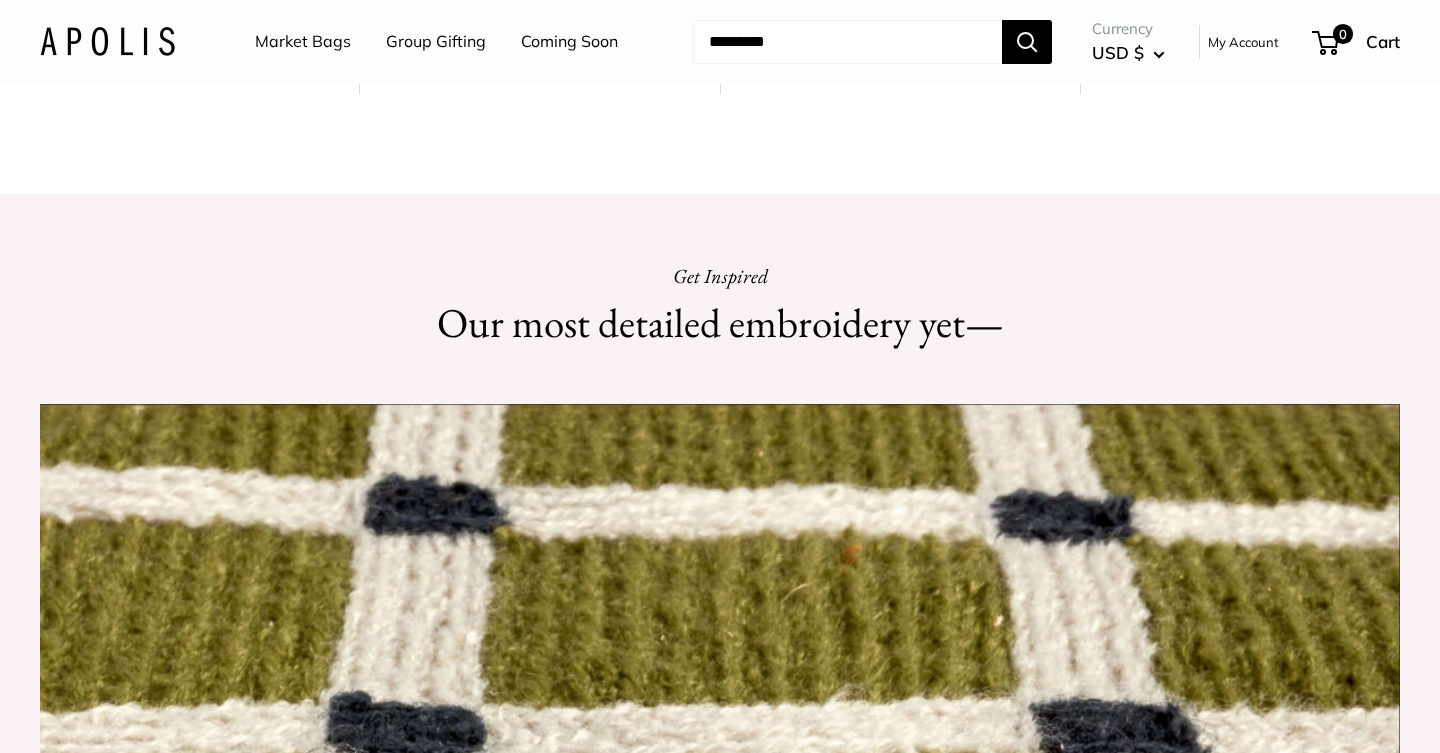 click on "Market Bags" at bounding box center (303, 42) 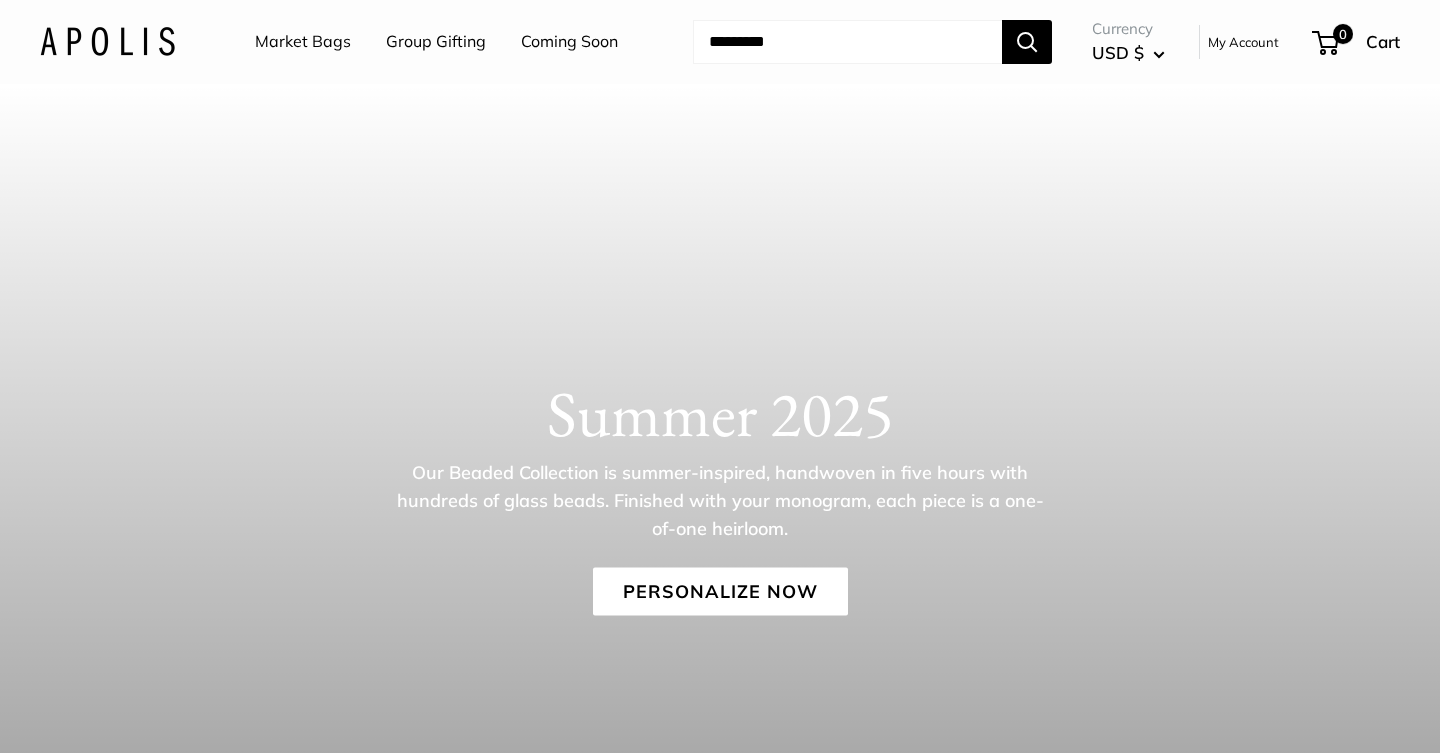 scroll, scrollTop: 0, scrollLeft: 0, axis: both 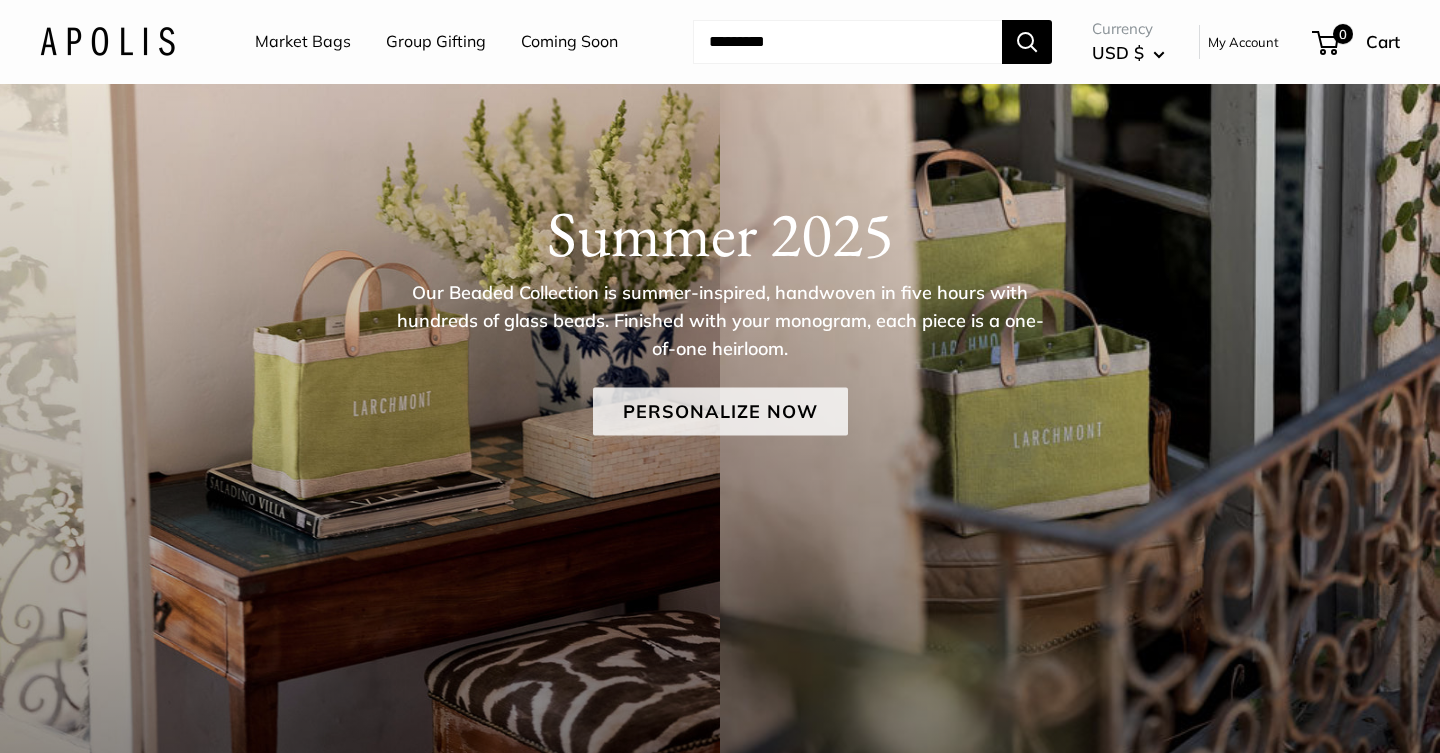 click on "Personalize Now" at bounding box center [720, 411] 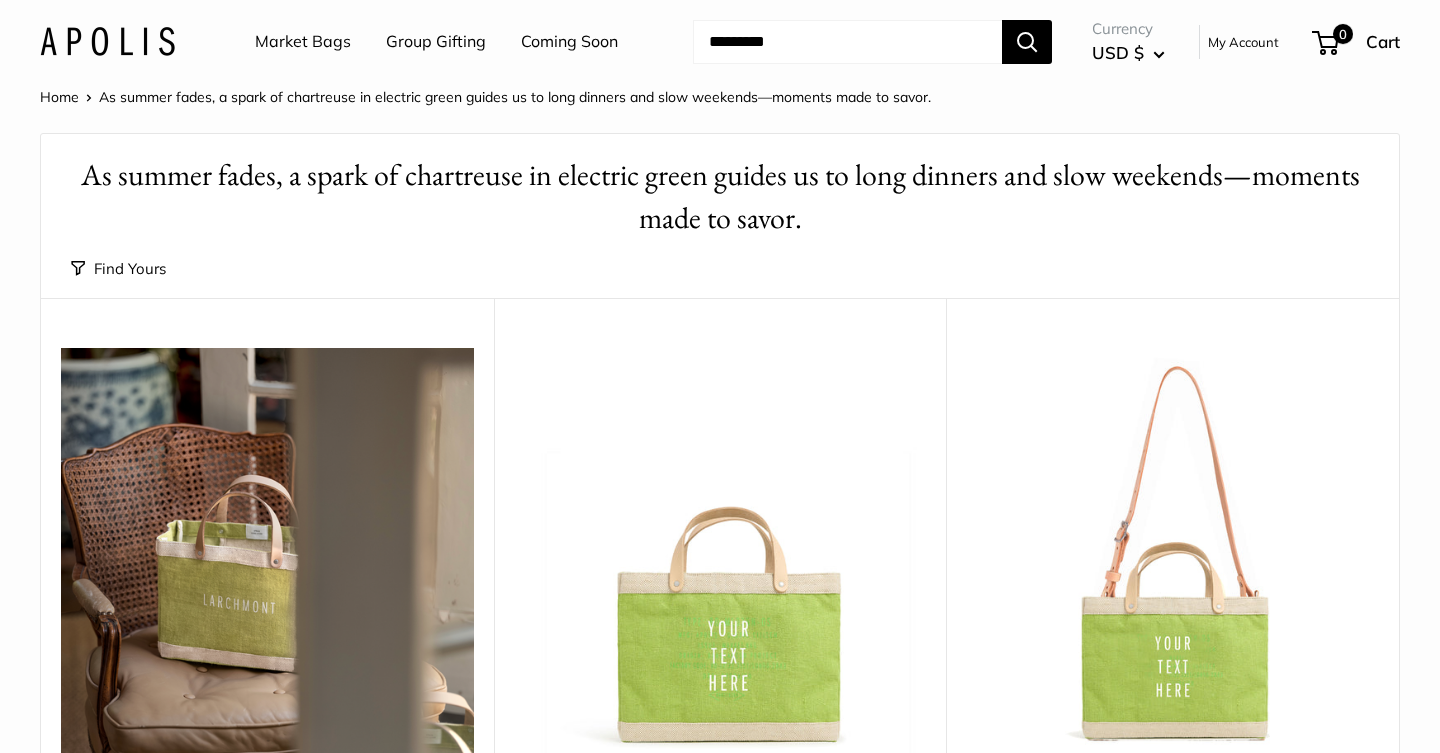 scroll, scrollTop: 0, scrollLeft: 0, axis: both 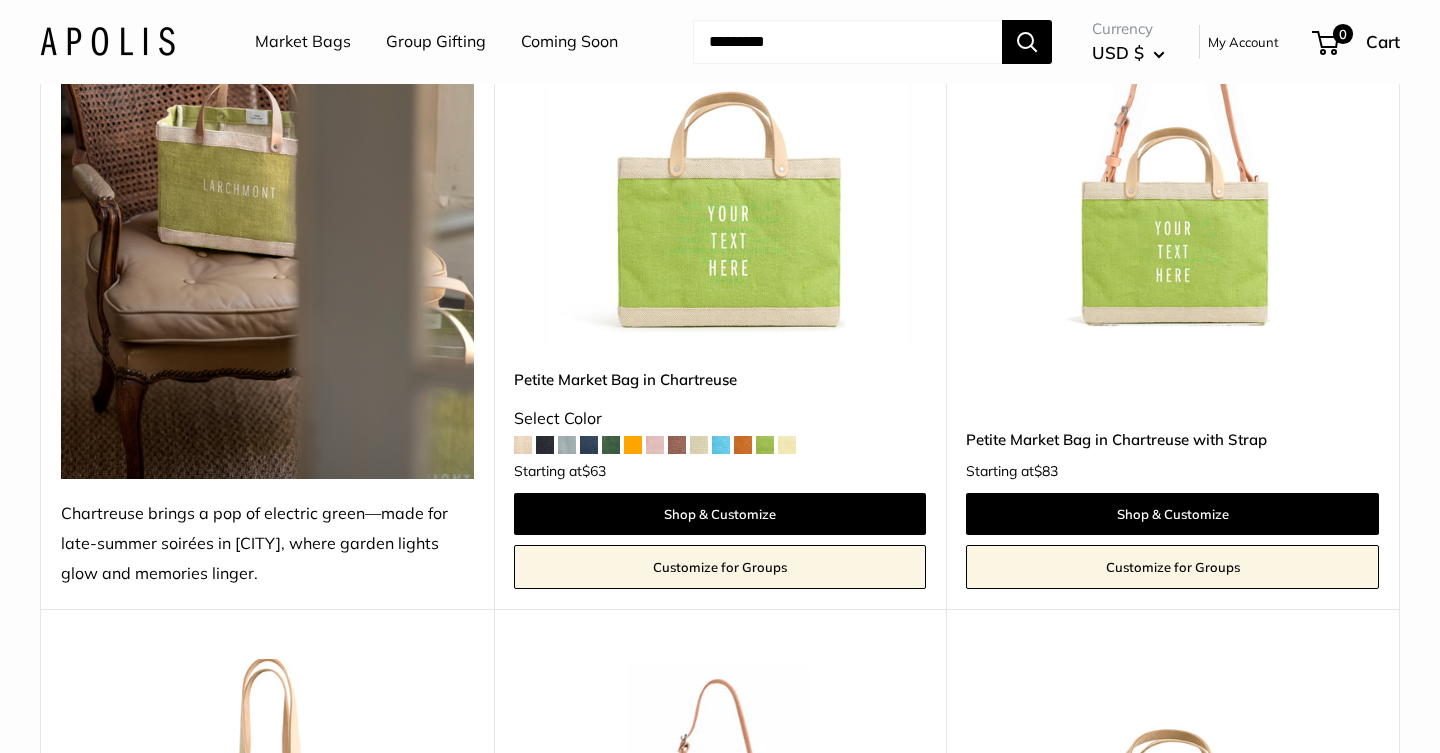 click at bounding box center (0, 0) 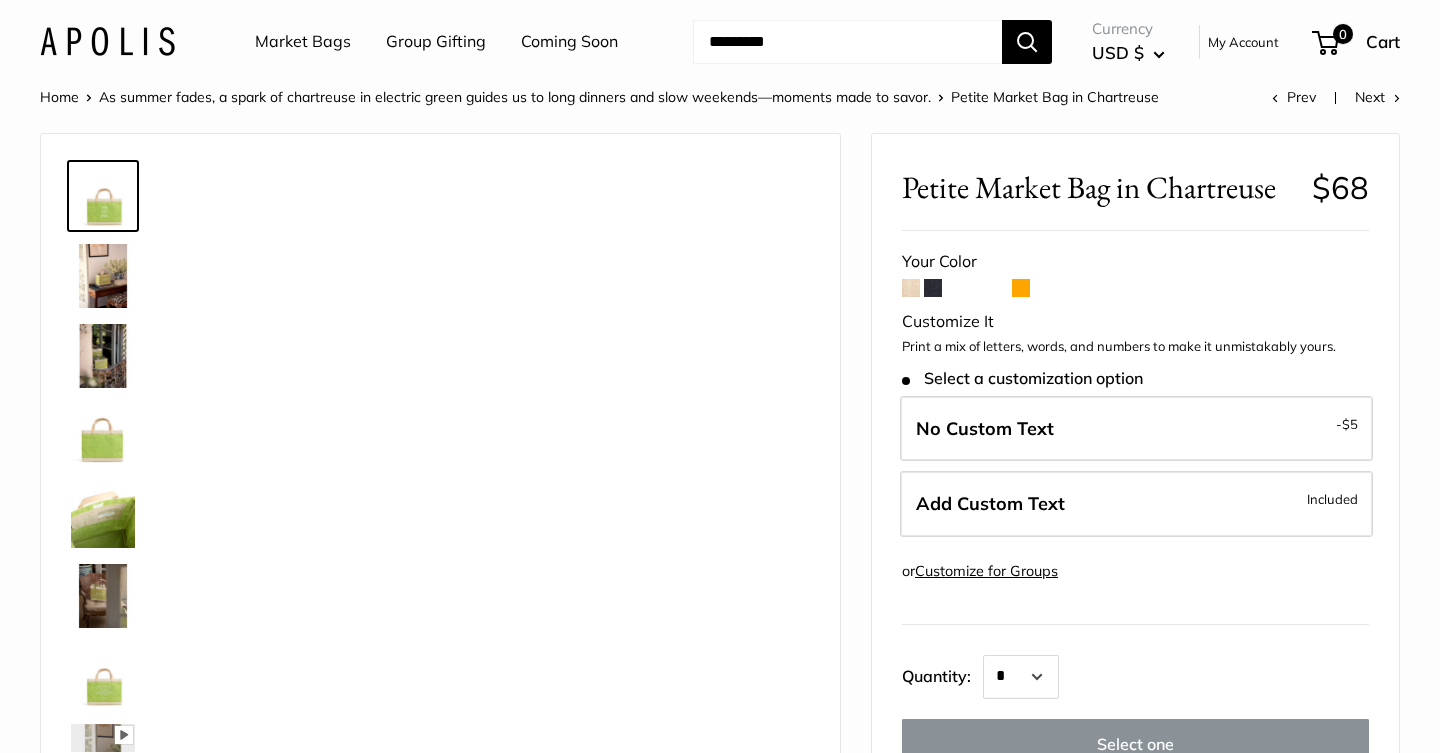 scroll, scrollTop: 0, scrollLeft: 0, axis: both 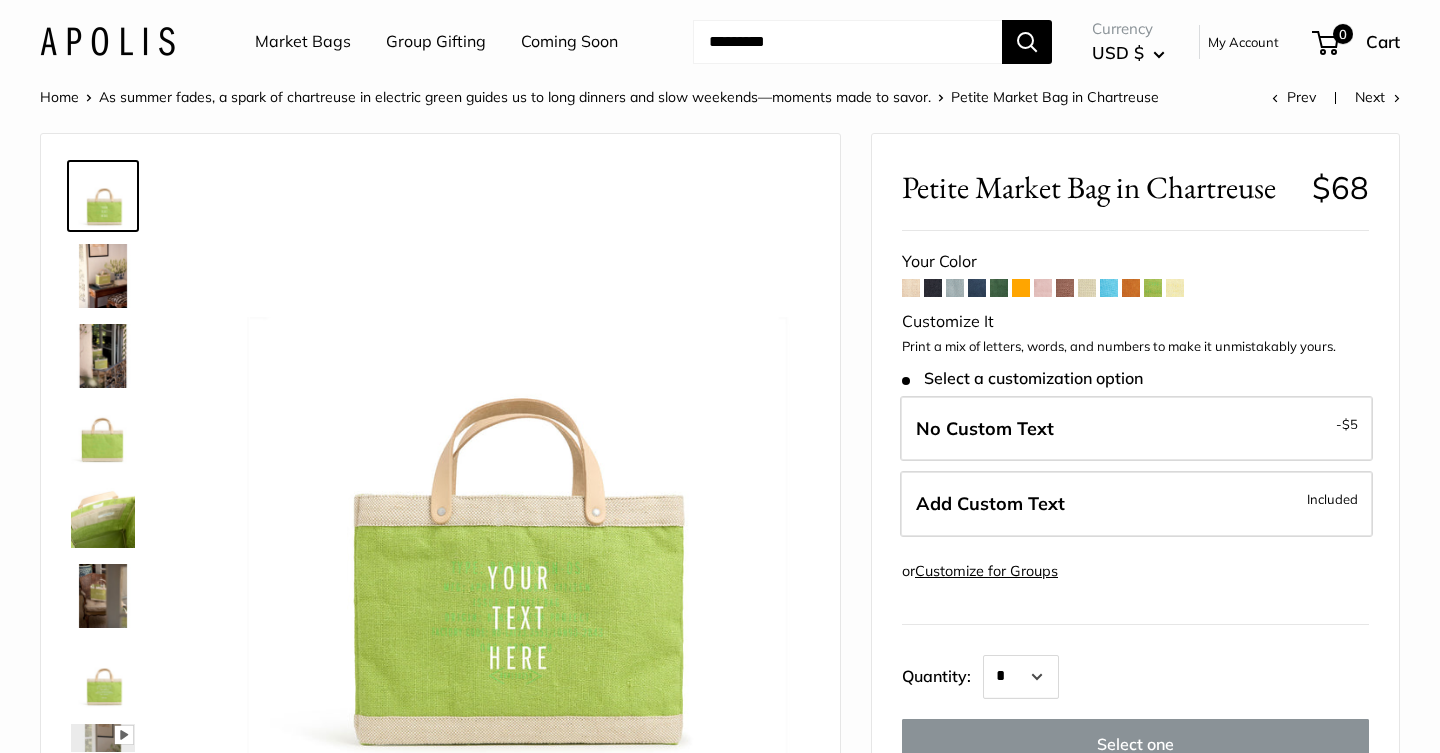 click at bounding box center [1131, 288] 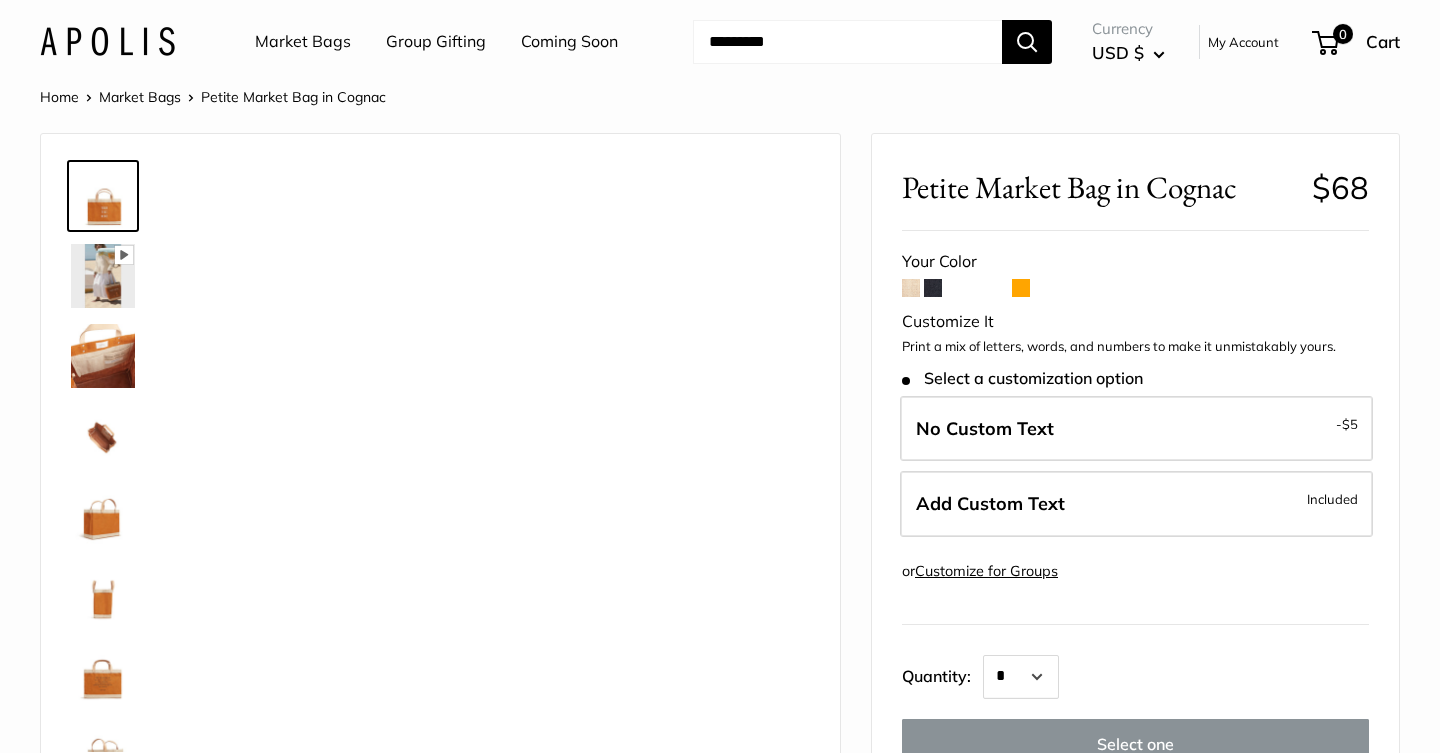 scroll, scrollTop: 0, scrollLeft: 0, axis: both 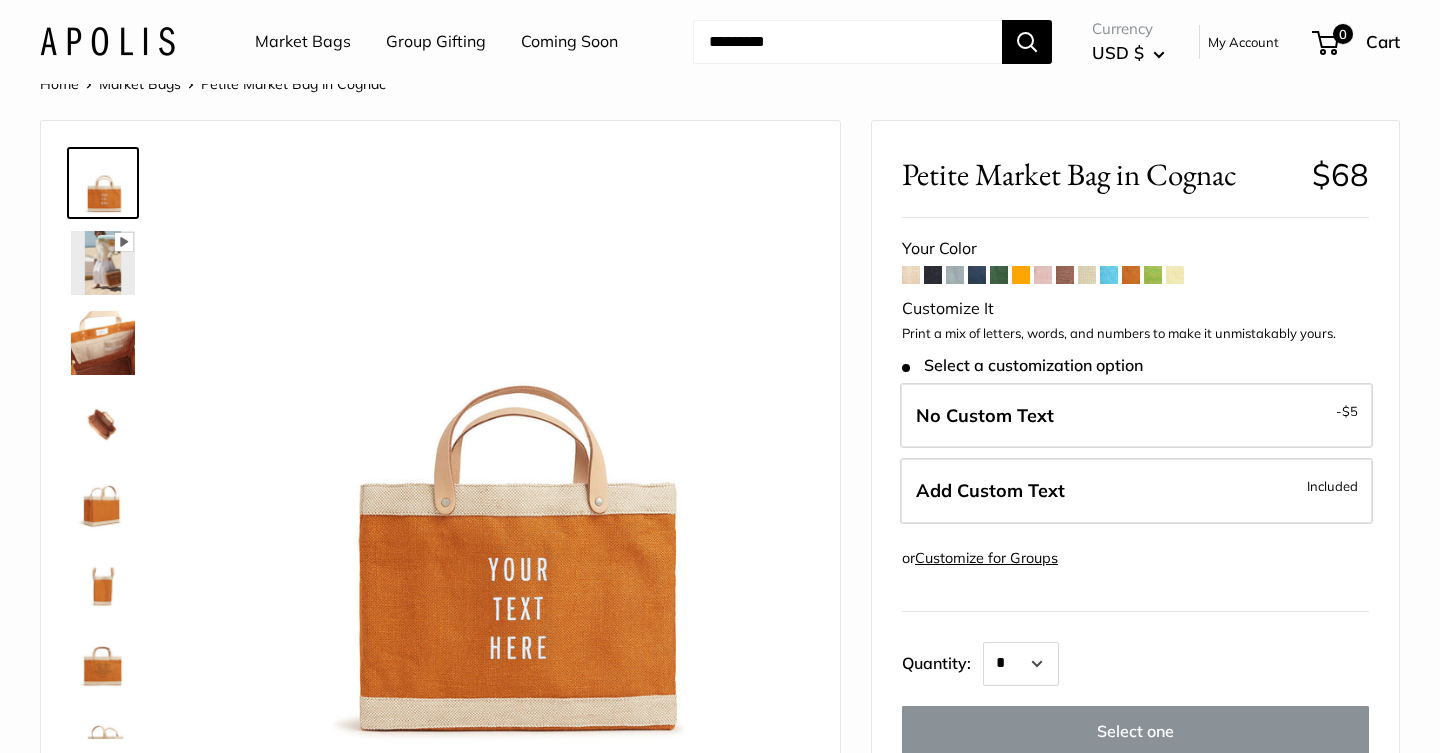 click at bounding box center (1065, 275) 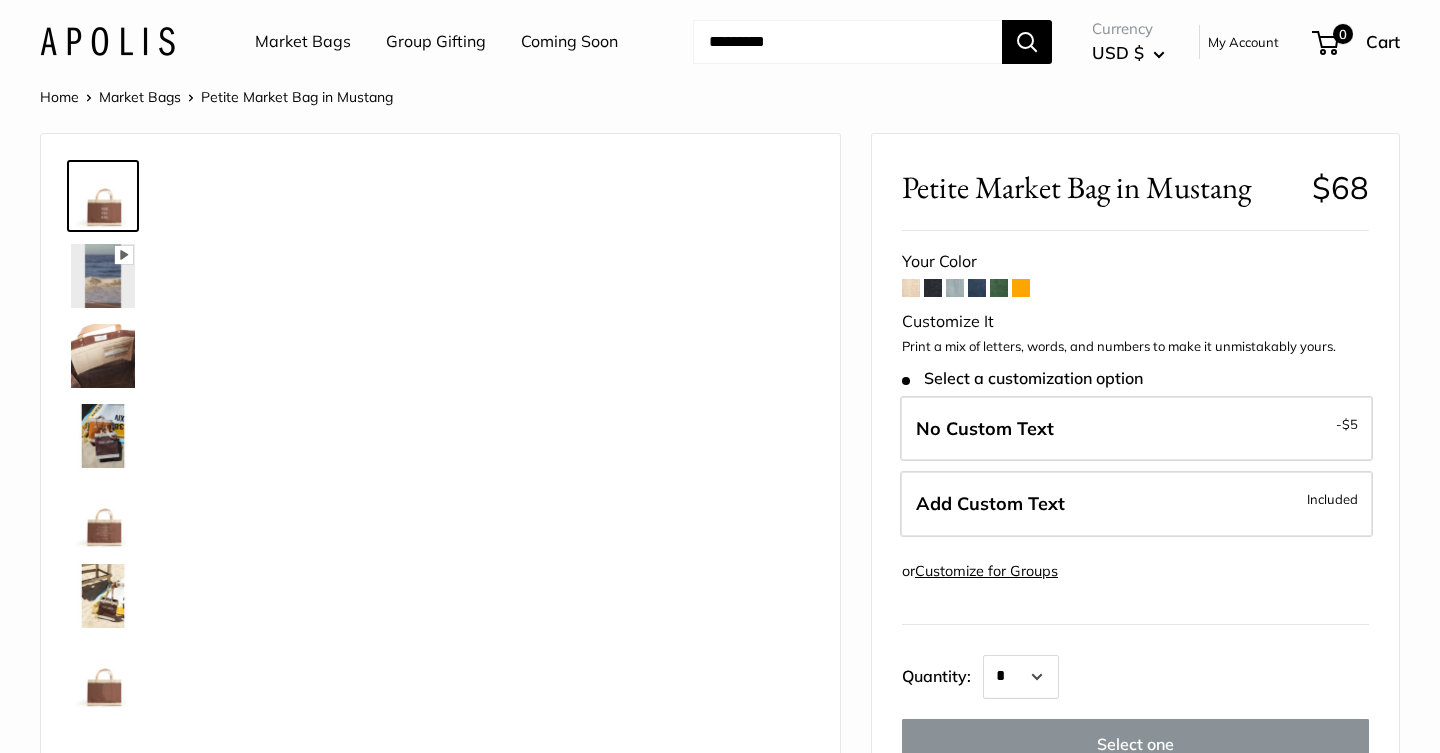 scroll, scrollTop: 0, scrollLeft: 0, axis: both 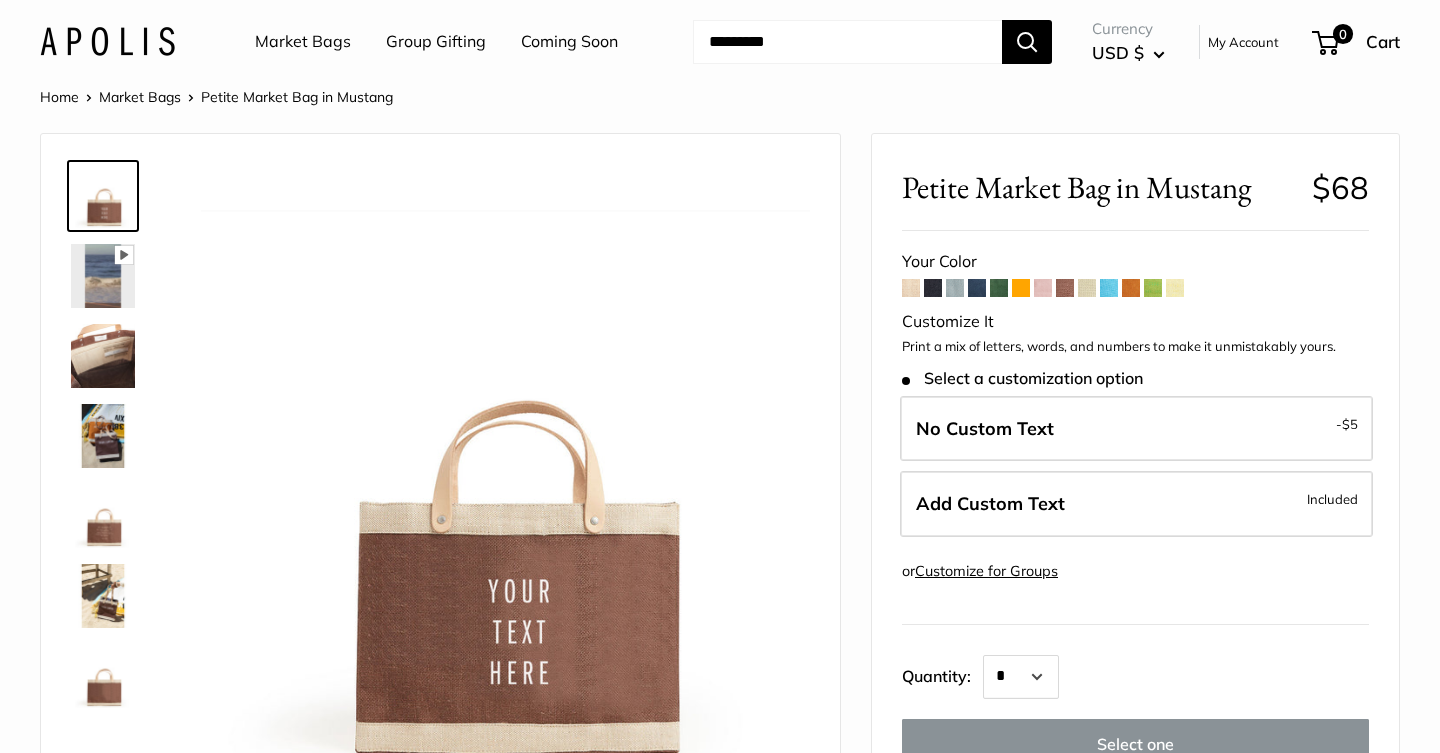 click at bounding box center [1131, 288] 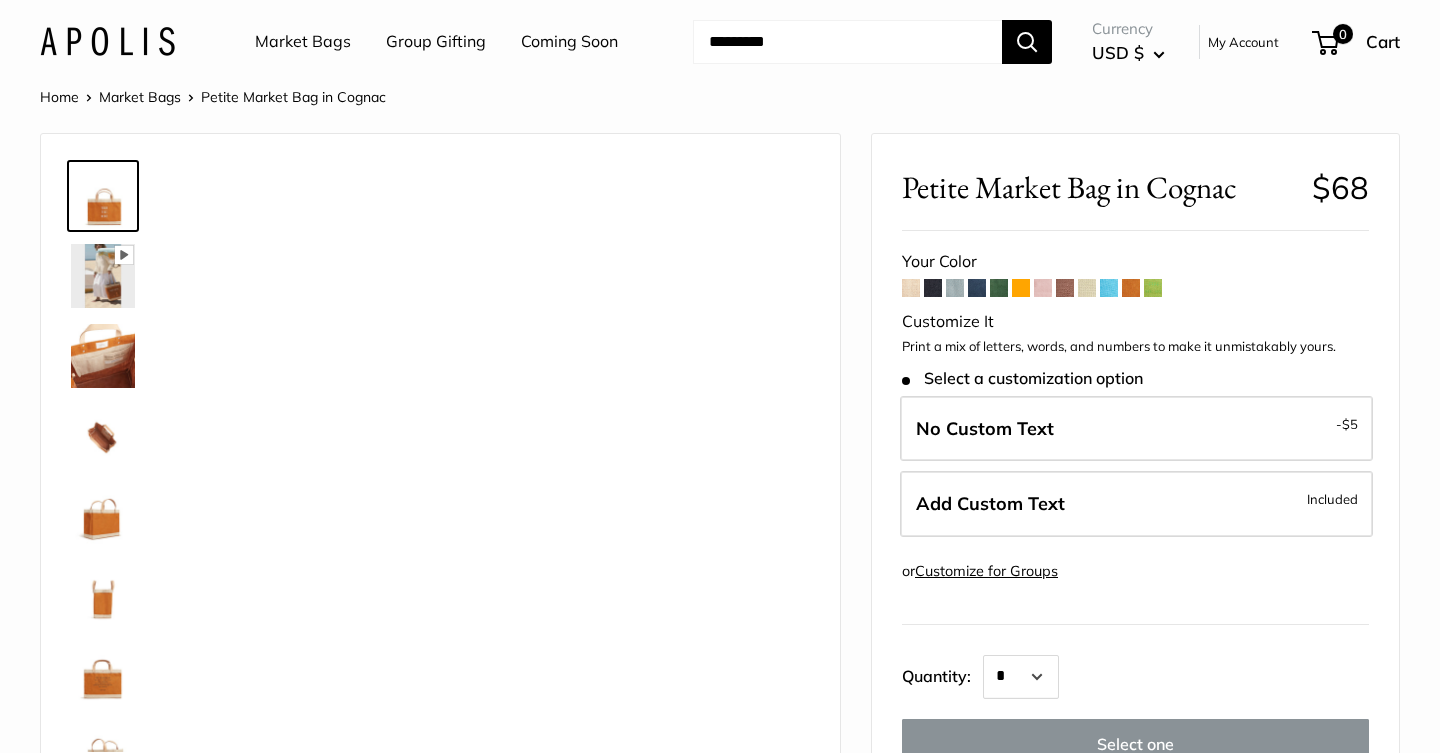 scroll, scrollTop: 0, scrollLeft: 0, axis: both 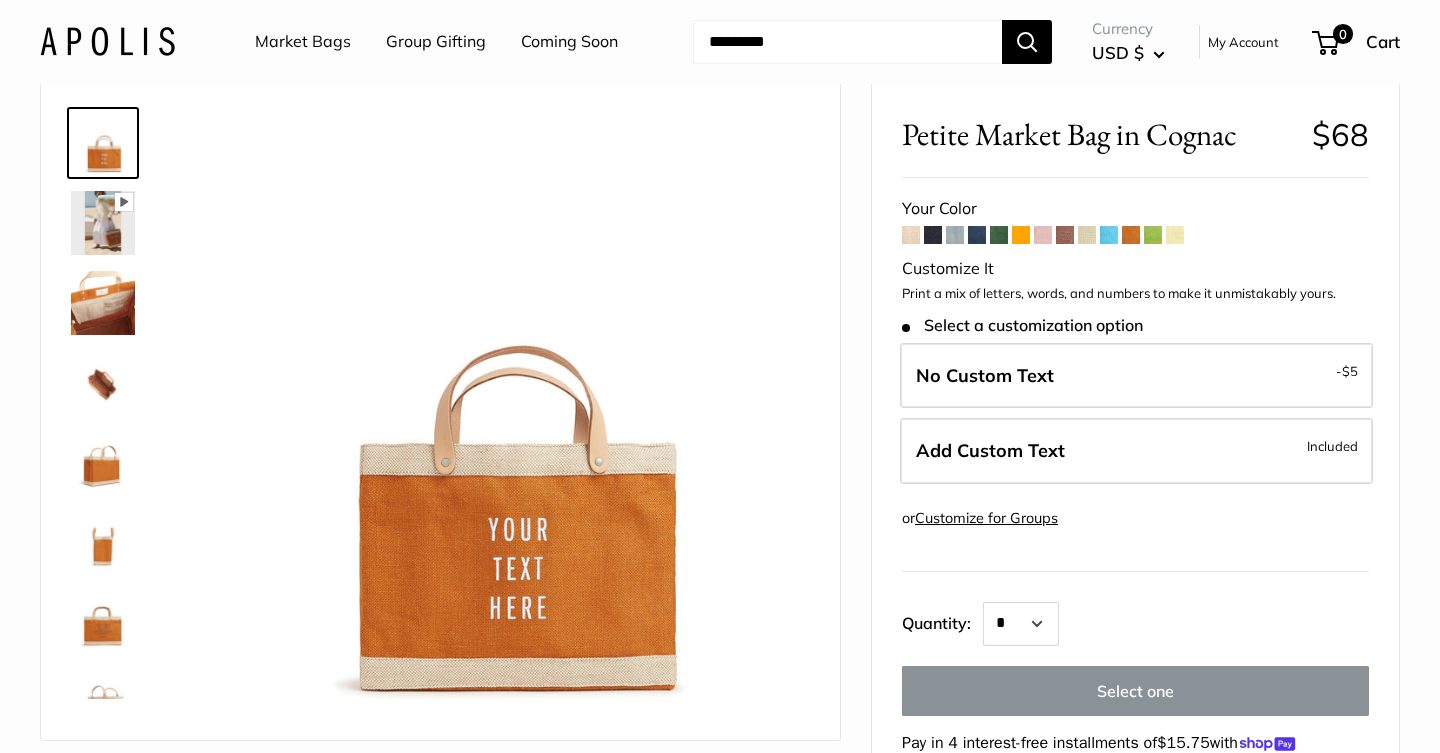 click on "Your Color" at bounding box center (1135, 486) 